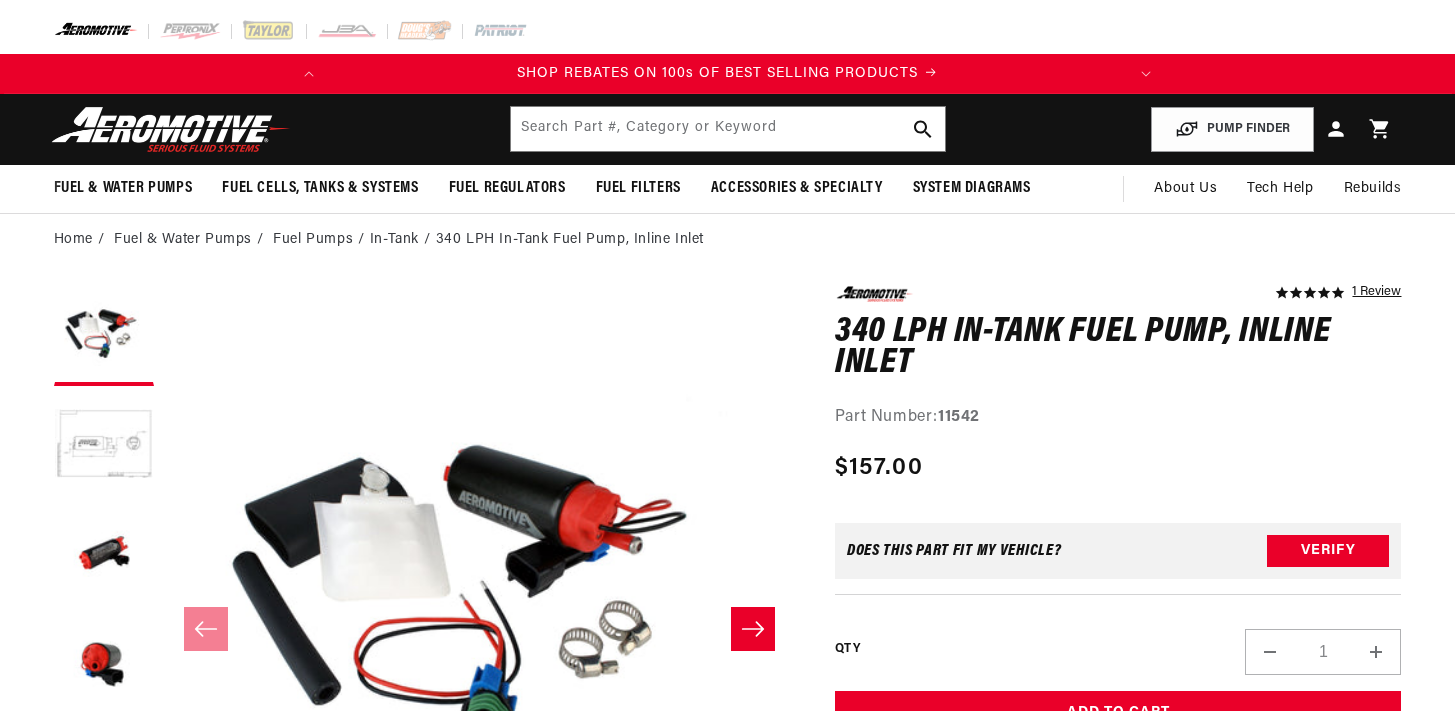 scroll, scrollTop: 0, scrollLeft: 0, axis: both 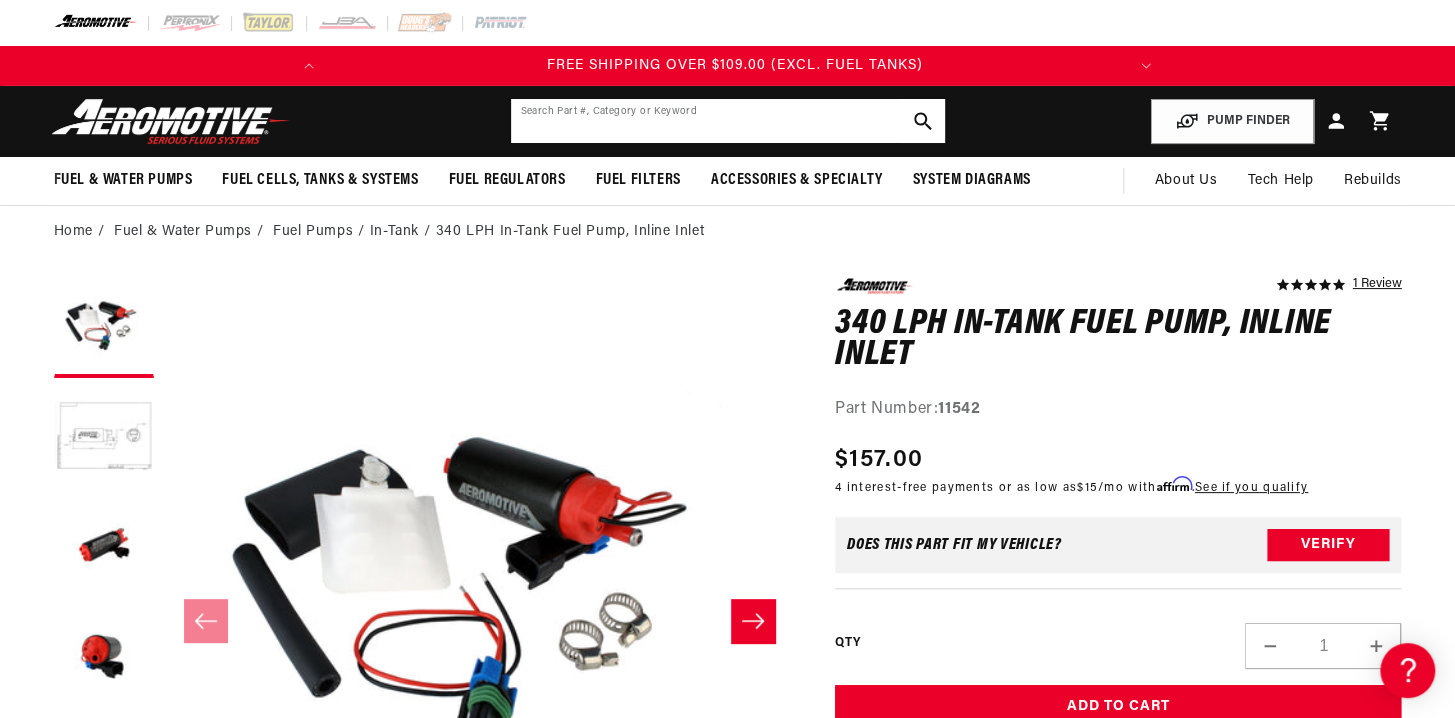 click 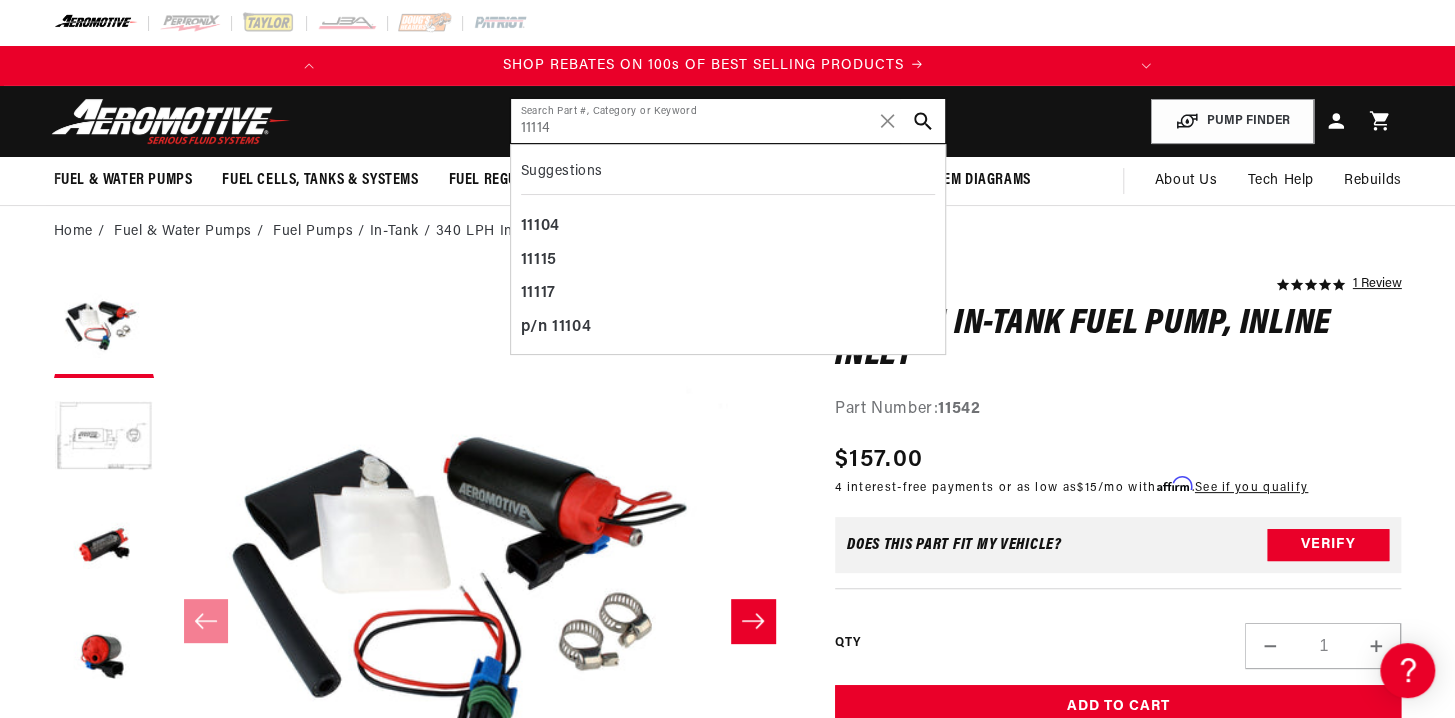 scroll, scrollTop: 0, scrollLeft: 0, axis: both 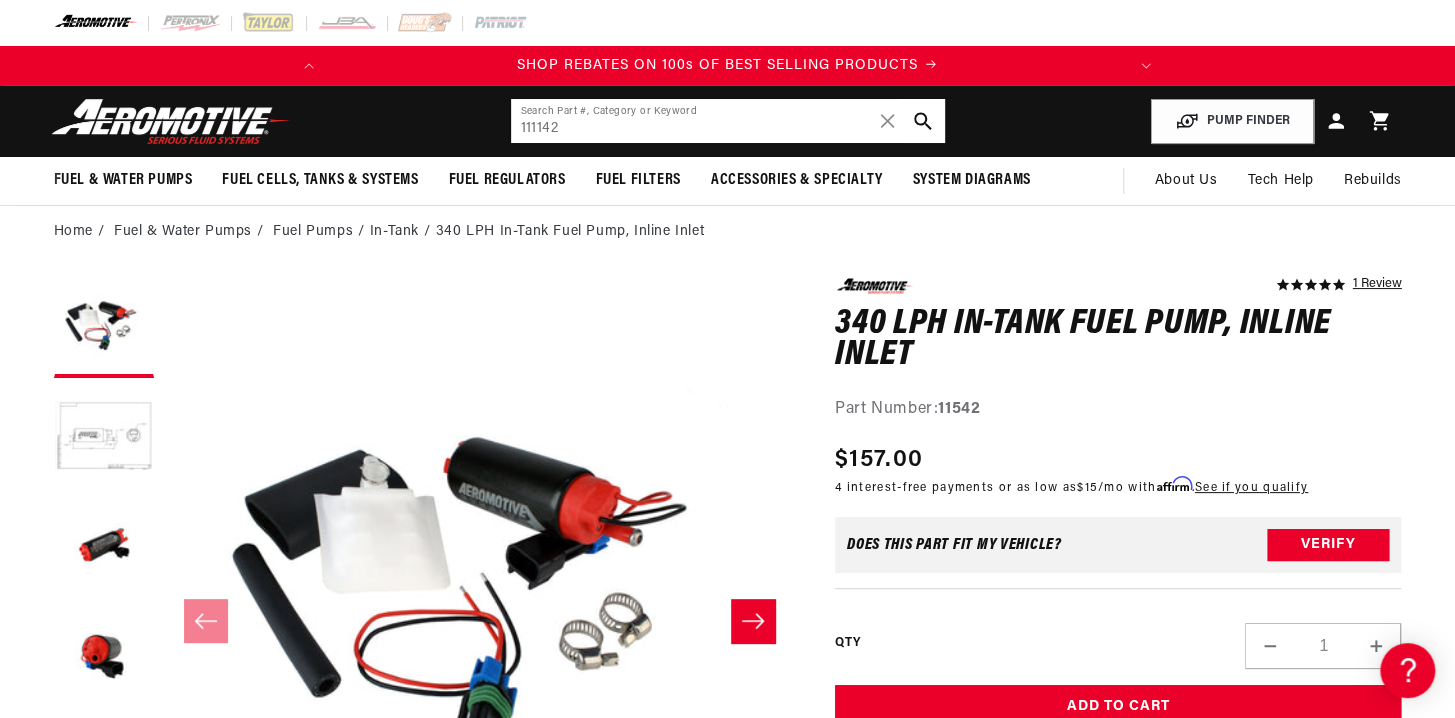type on "111142" 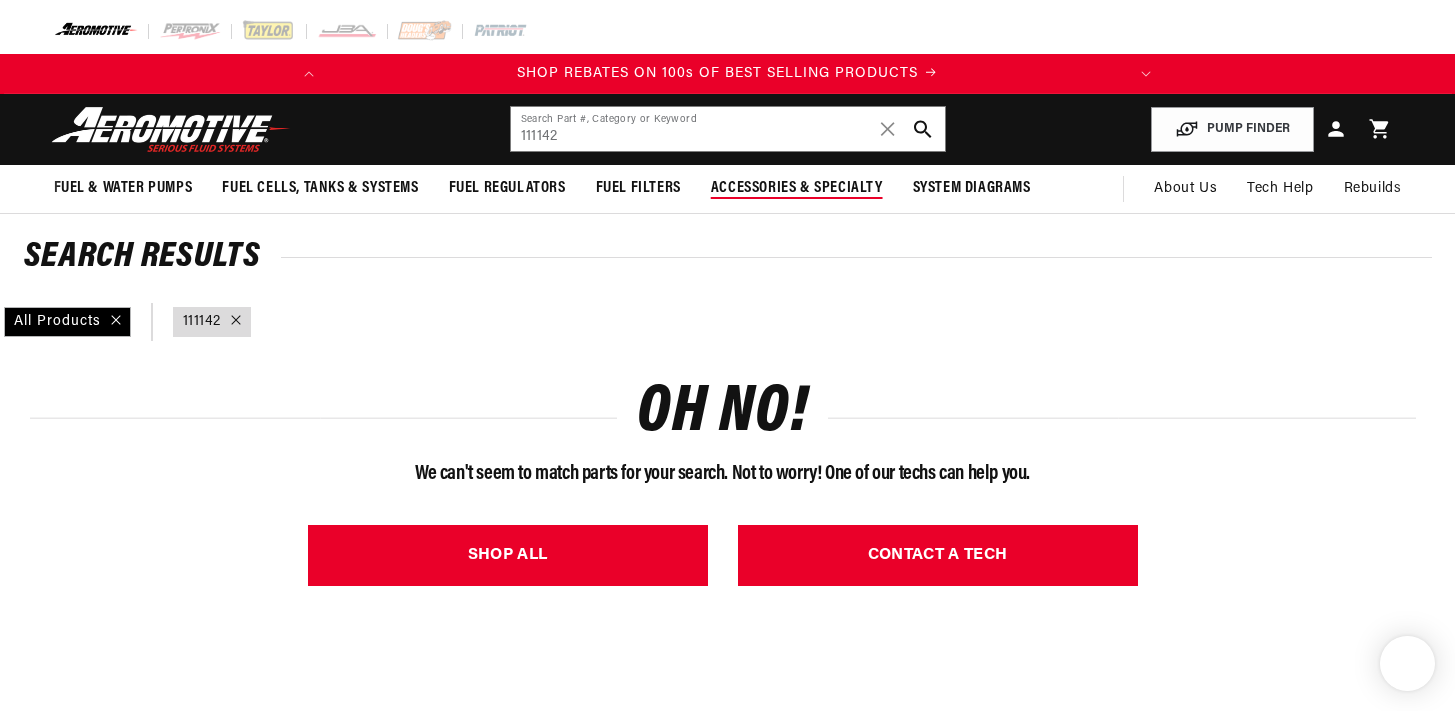scroll, scrollTop: 0, scrollLeft: 0, axis: both 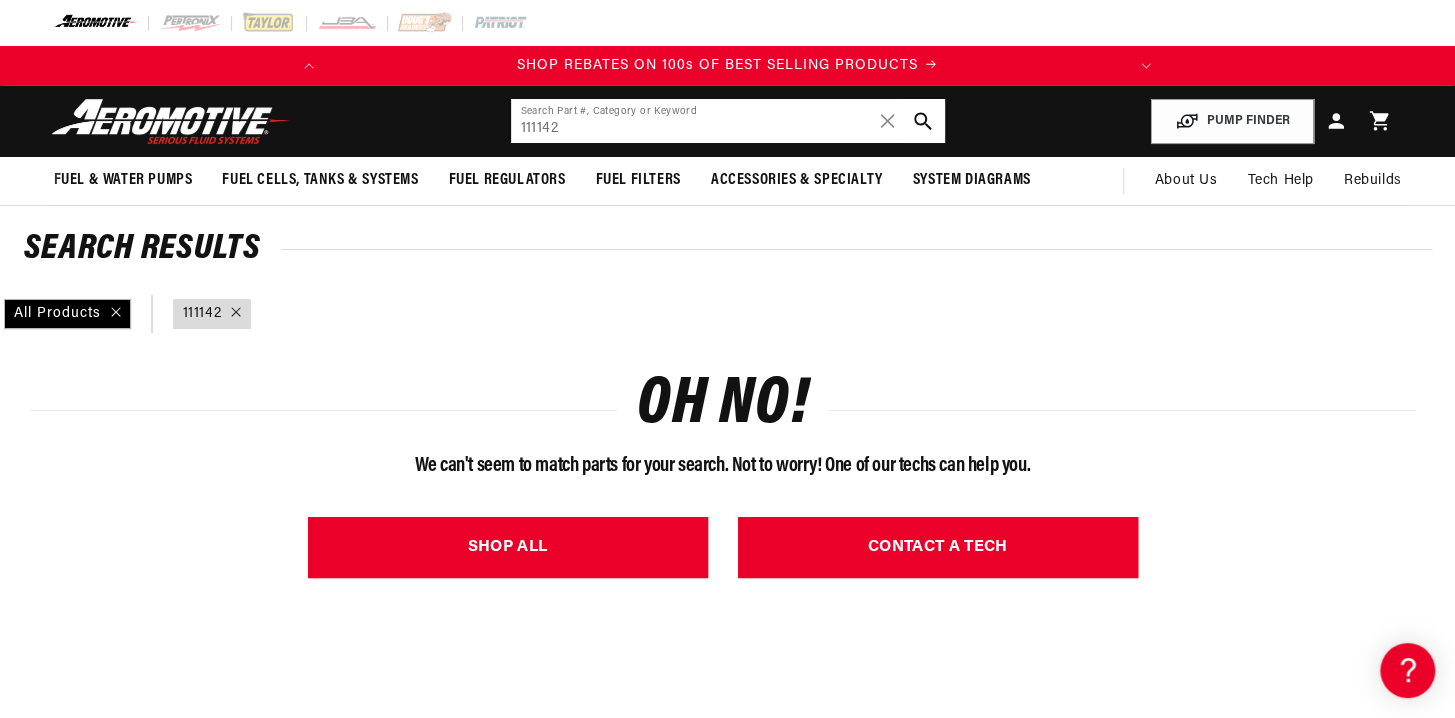 click on "111142" 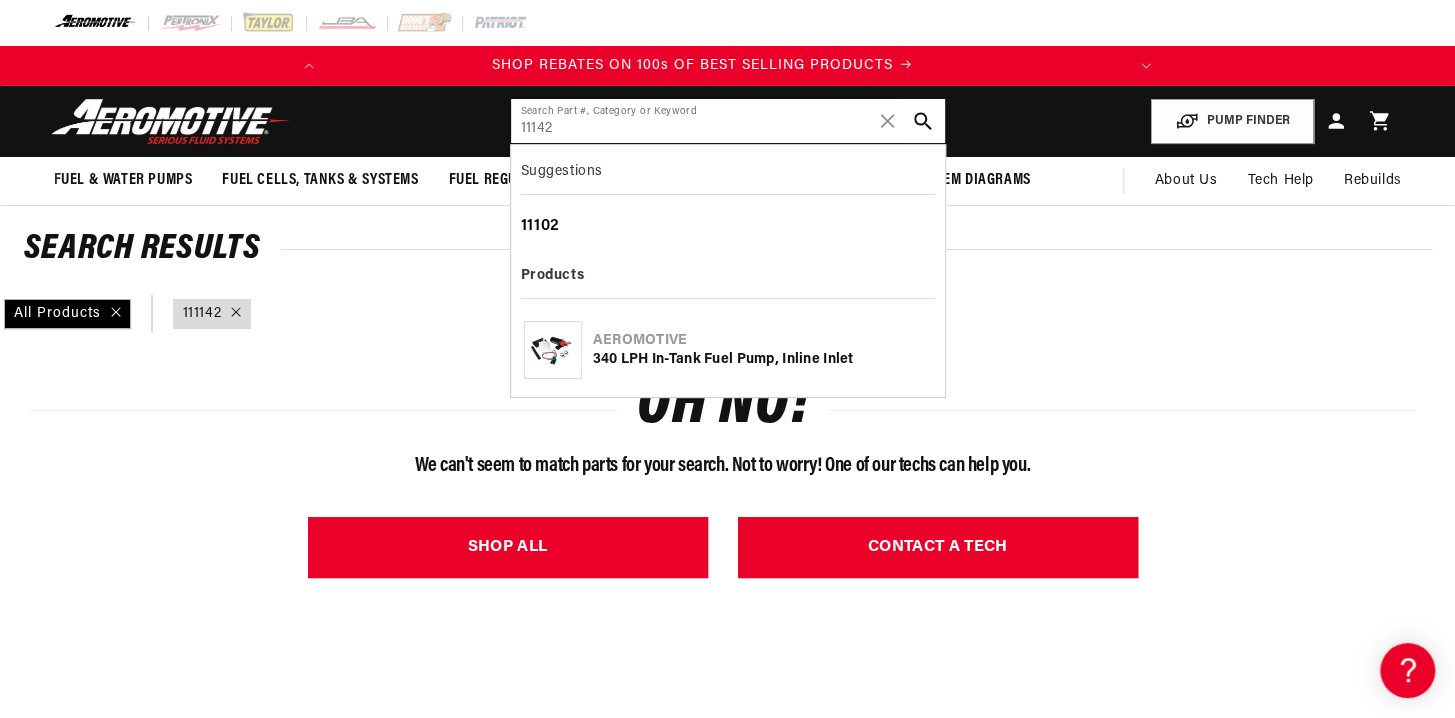 scroll, scrollTop: 0, scrollLeft: 0, axis: both 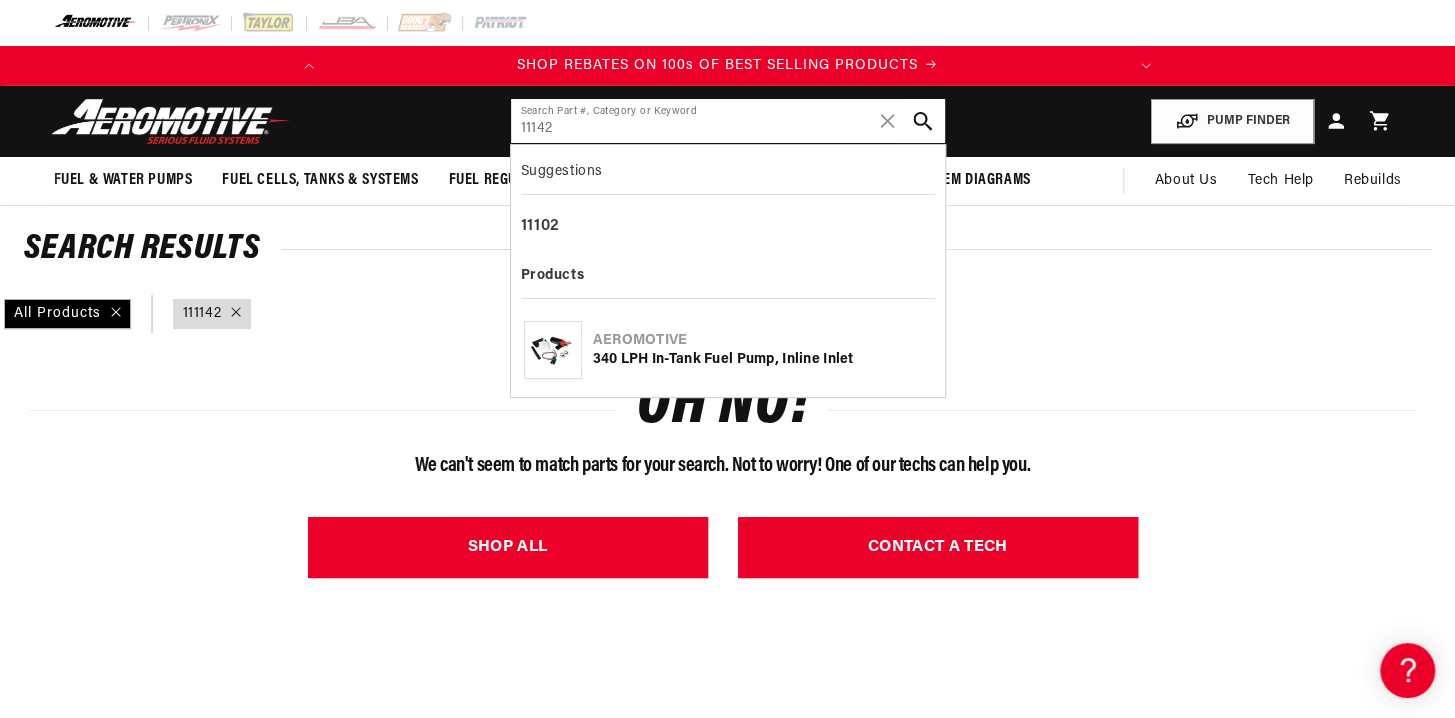type on "11142" 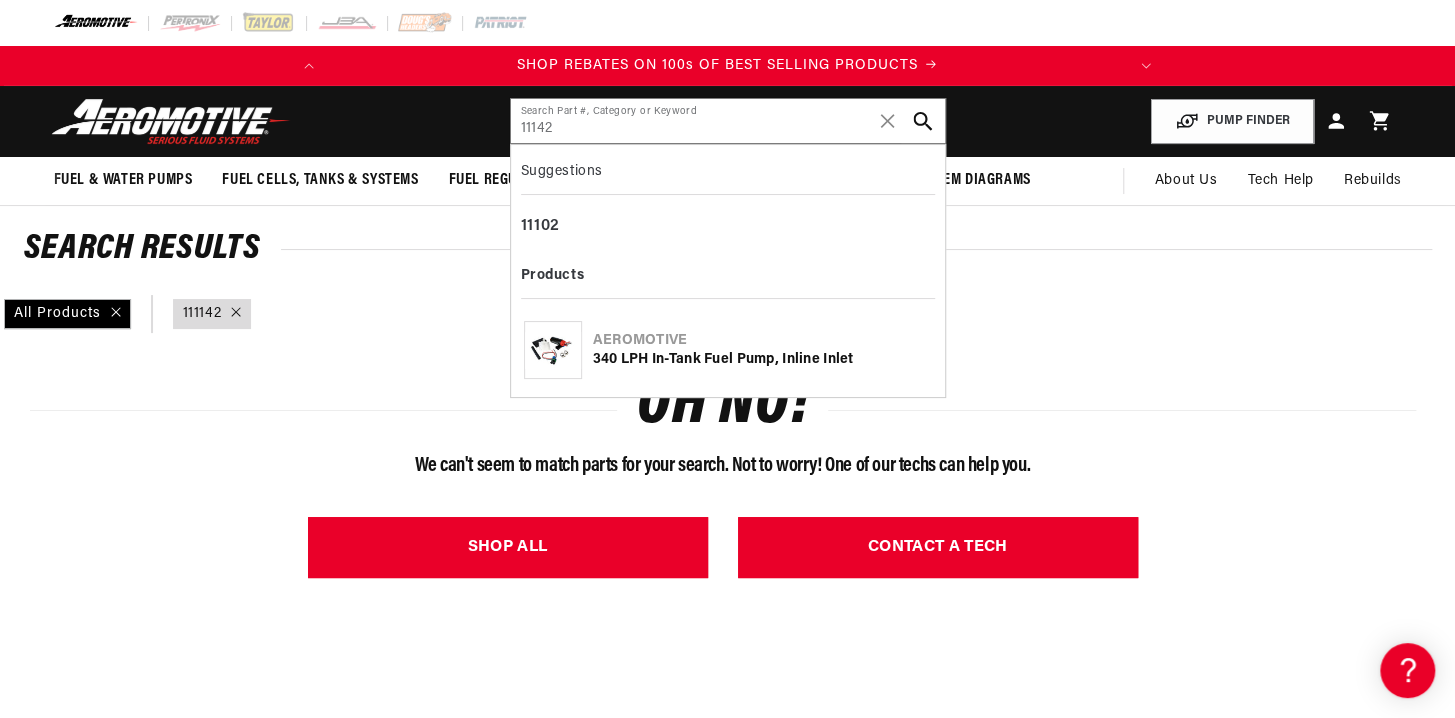 click 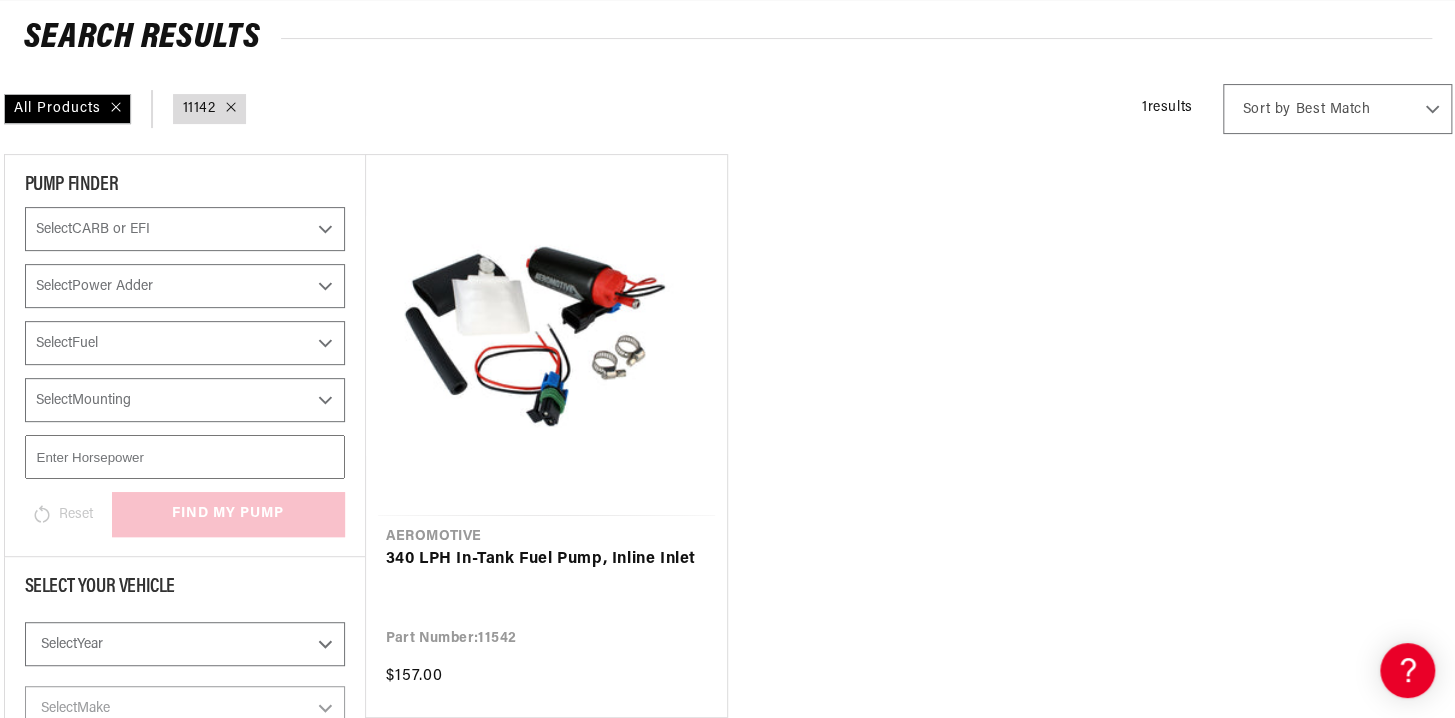 scroll, scrollTop: 260, scrollLeft: 0, axis: vertical 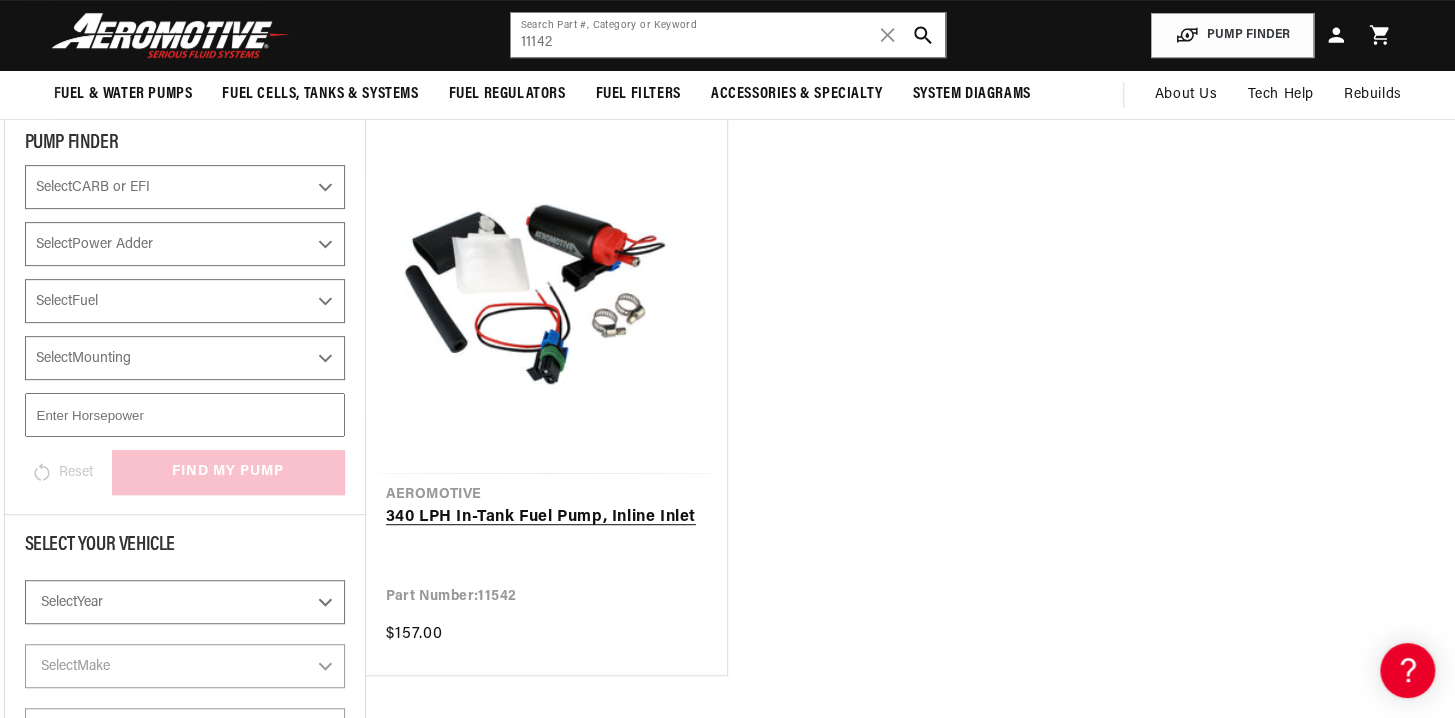 click on "340 LPH In-Tank Fuel Pump, Inline Inlet" at bounding box center [546, 518] 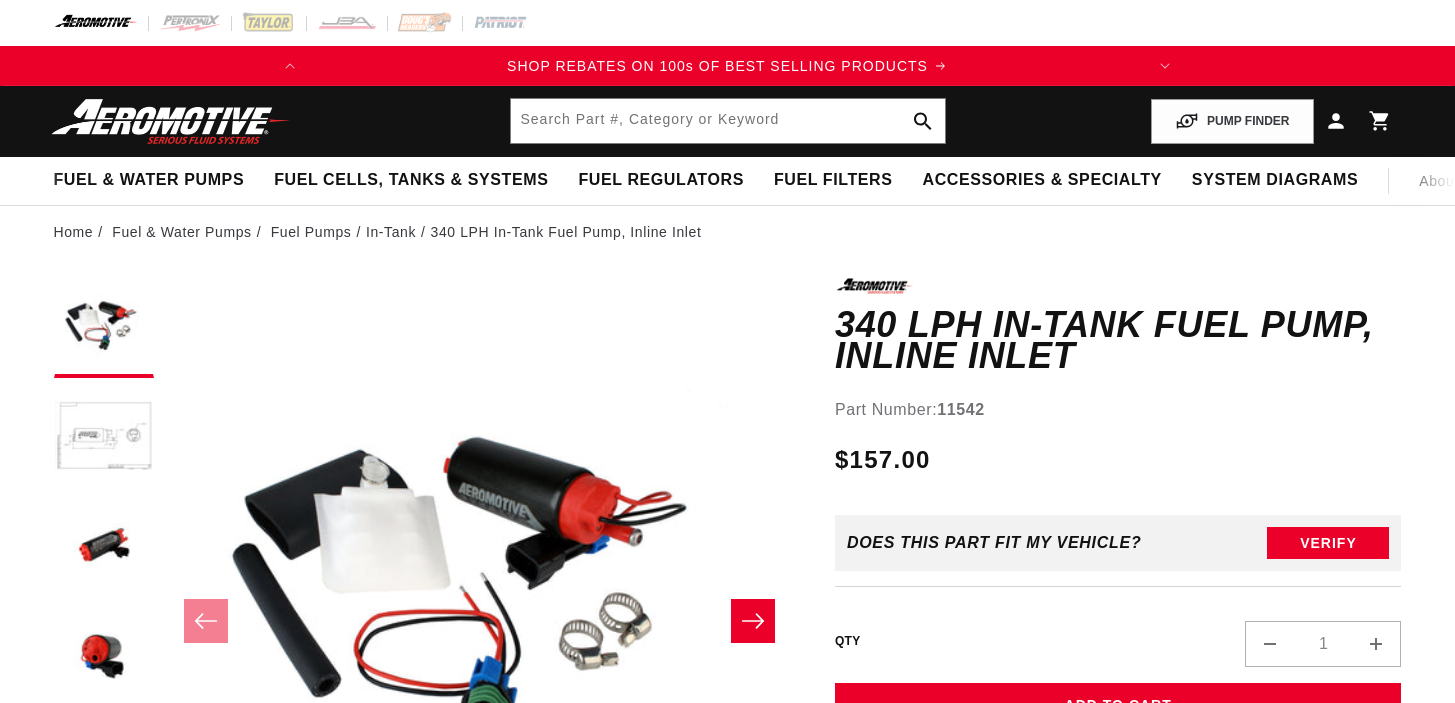 scroll, scrollTop: 0, scrollLeft: 0, axis: both 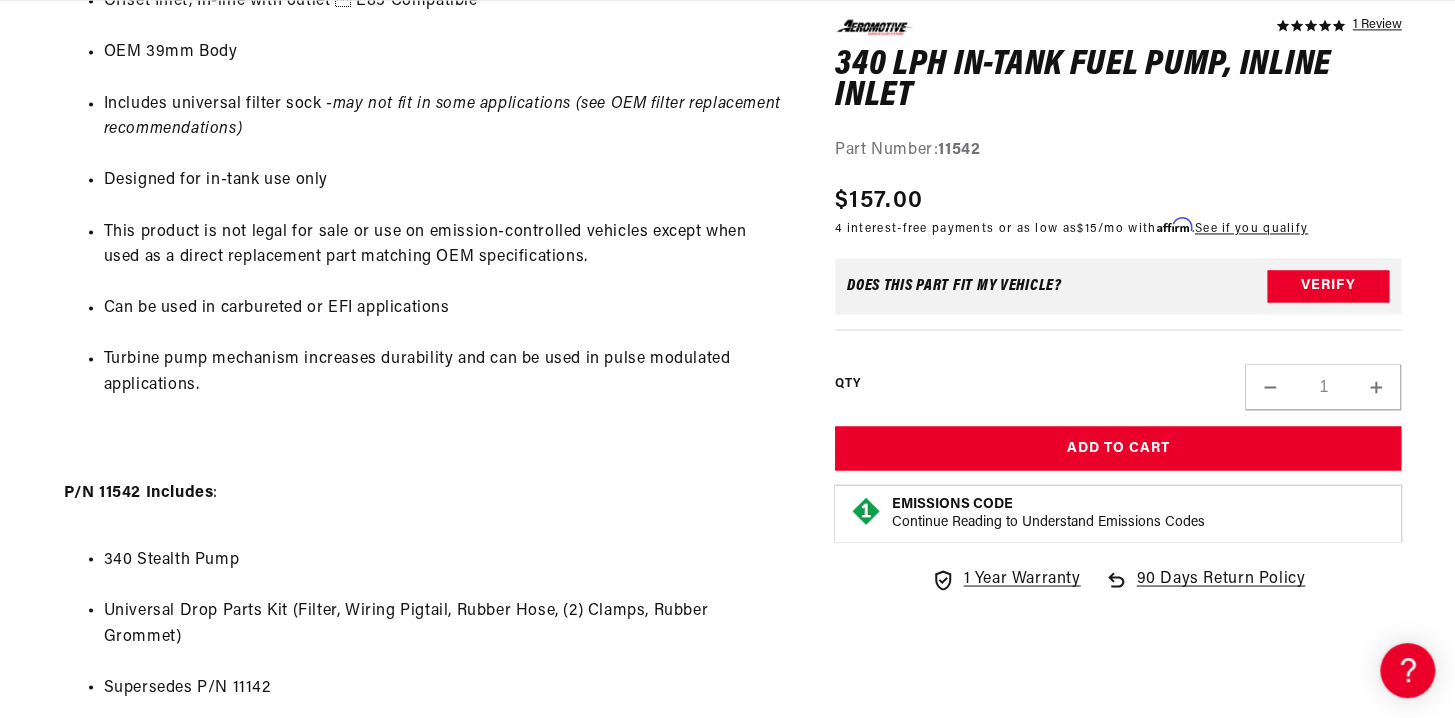 click on "5.0 star rating      1 Review
340 LPH In-Tank Fuel Pump, Inline Inlet
340 LPH In-Tank Fuel Pump, Inline Inlet
5.0 star rating      1 Review
Part Number:  11542
Regular price
$157.00
Sale price
$157.00
Regular price
Unit price
/
per
4 interest-free payments or as low as  $15 /mo with  Affirm .  See if you qualify
Part Number:  11542" at bounding box center [1118, 316] 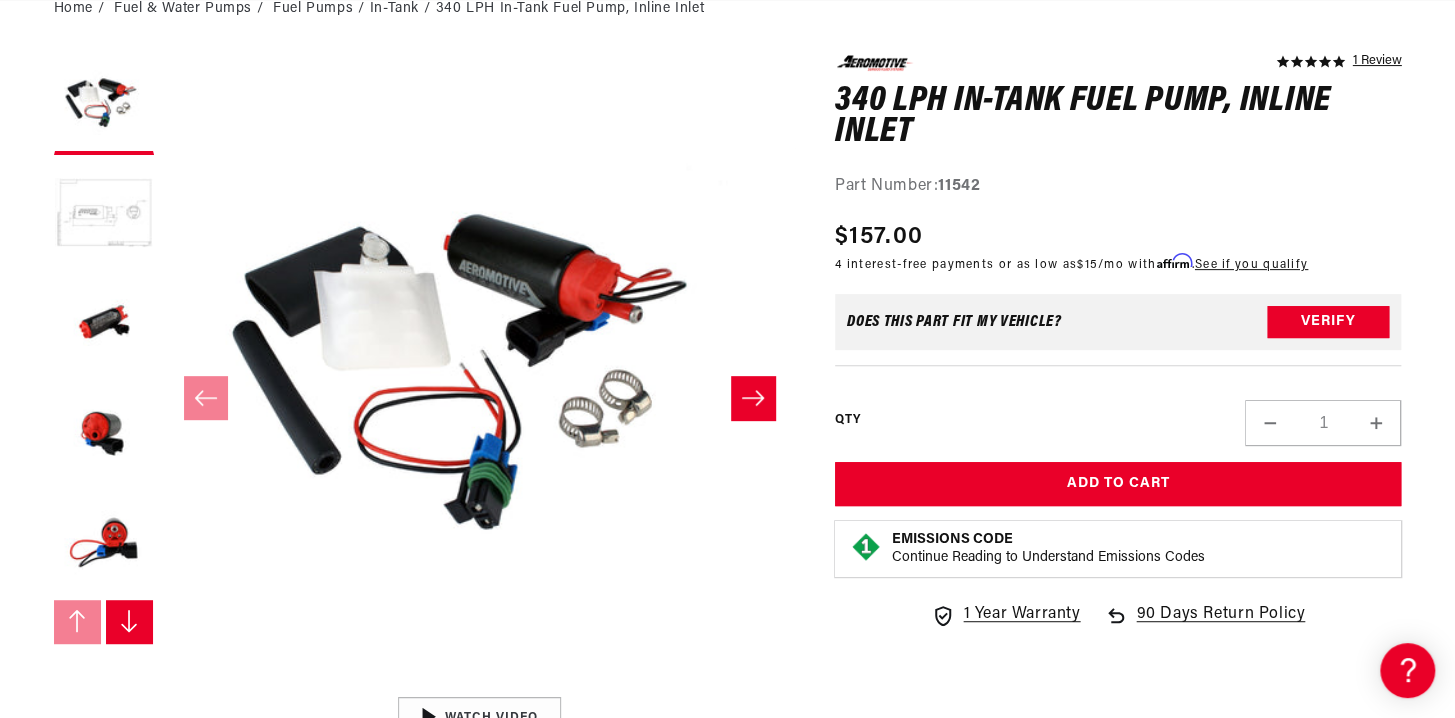 click at bounding box center [104, 215] 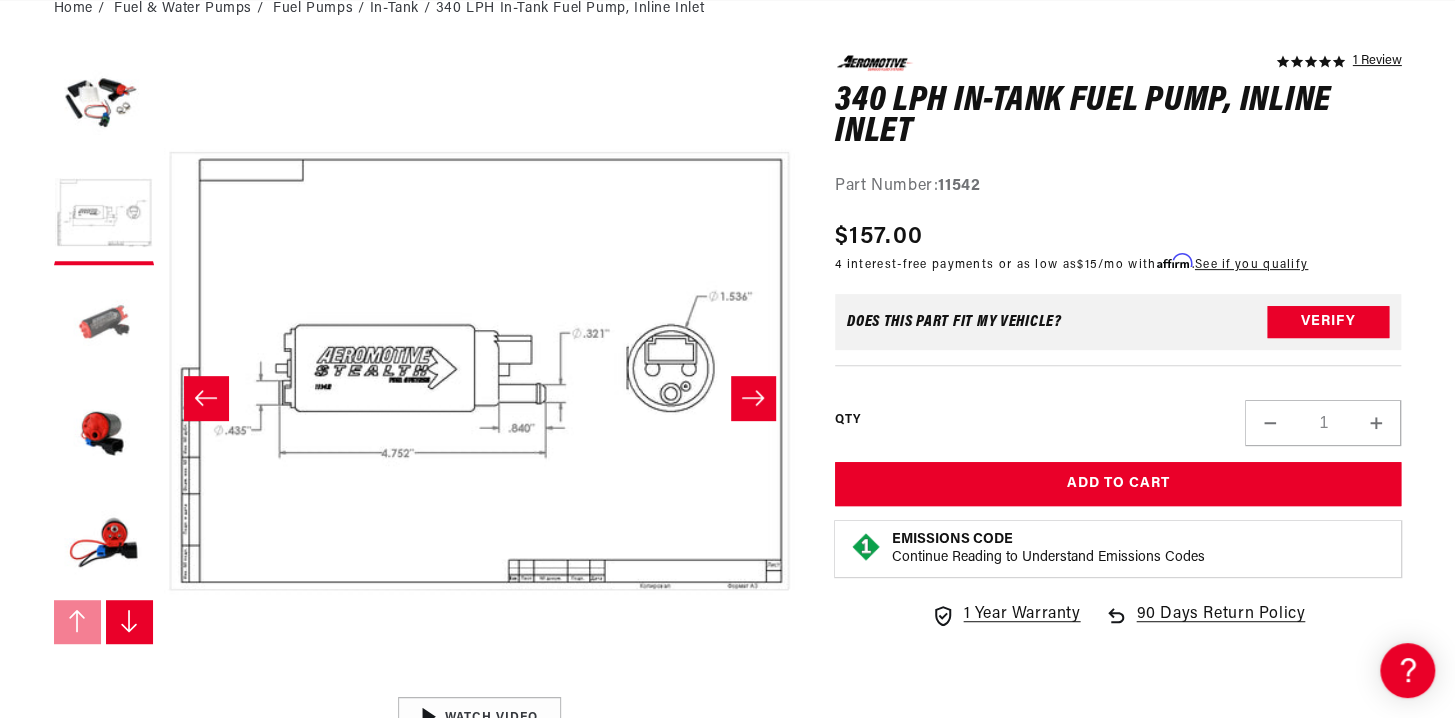 click at bounding box center [104, 325] 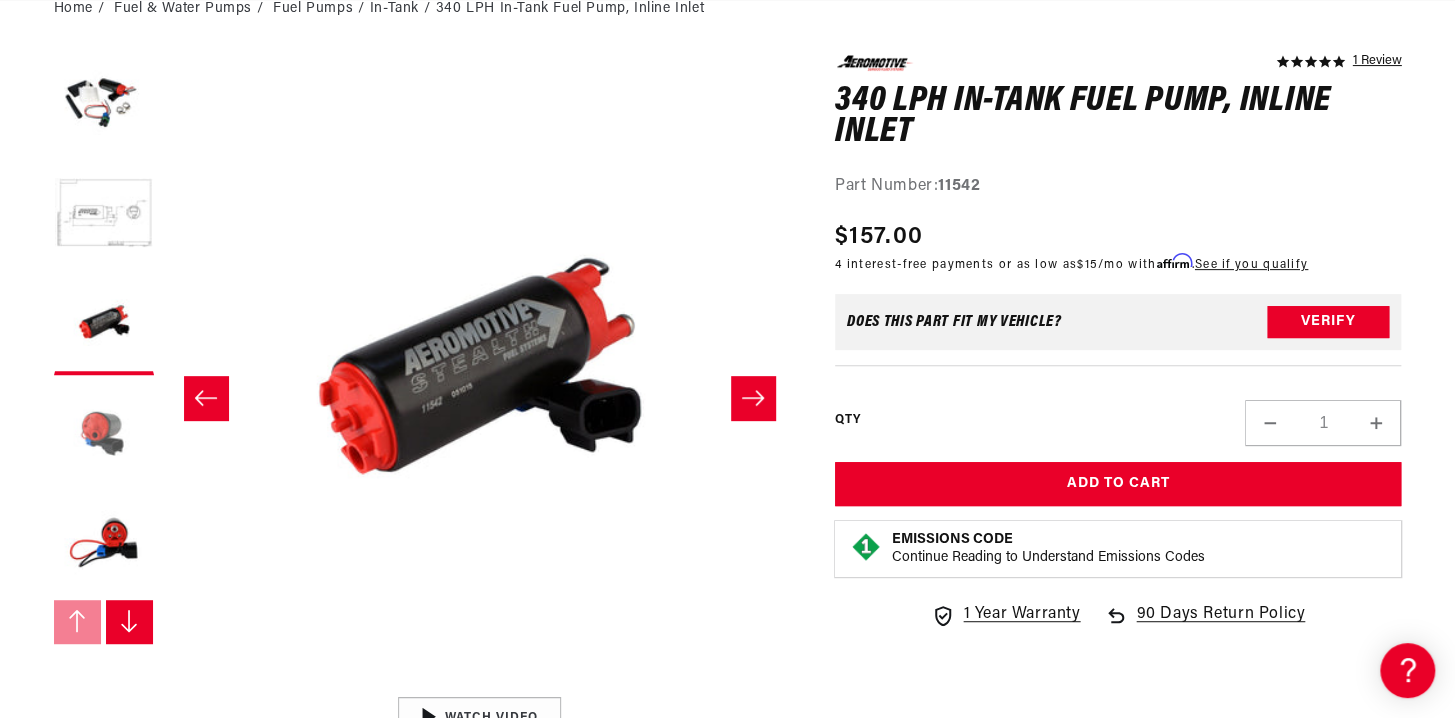 click at bounding box center (104, 435) 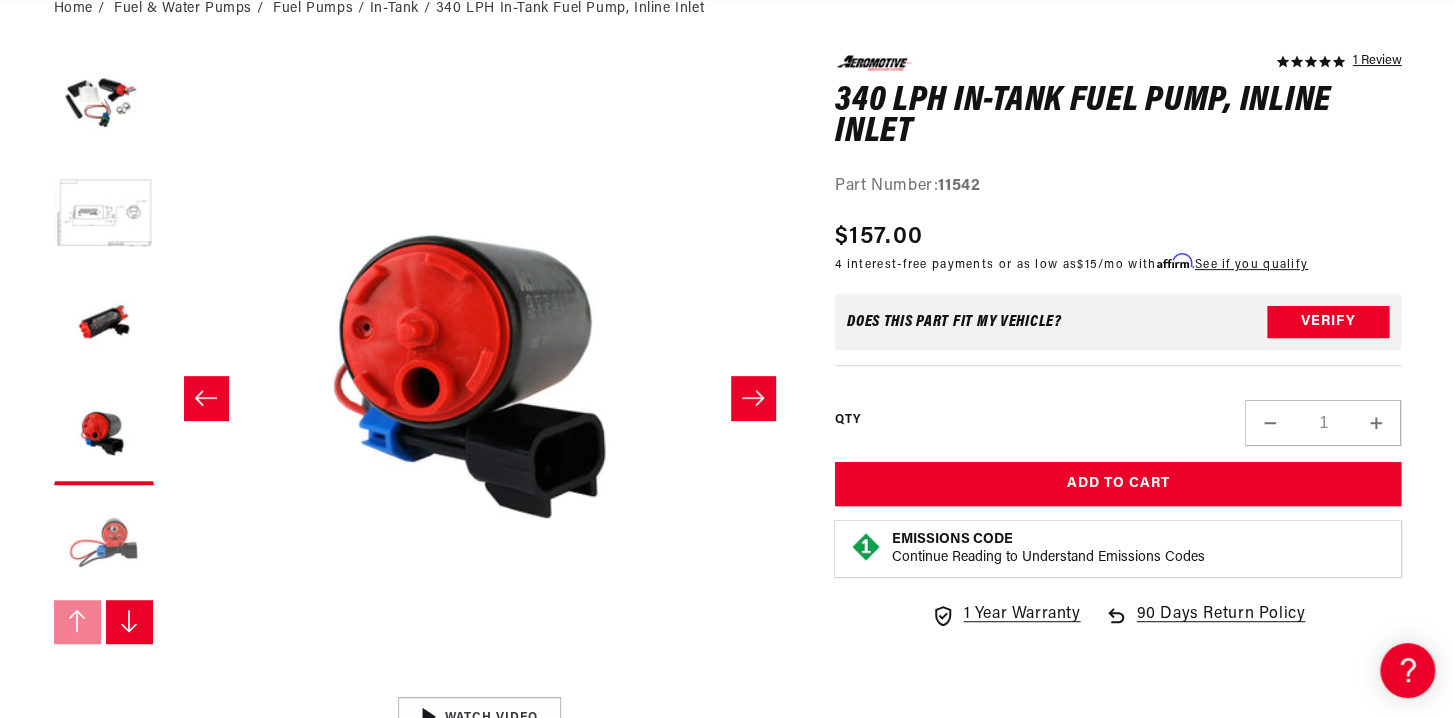 click at bounding box center [104, 545] 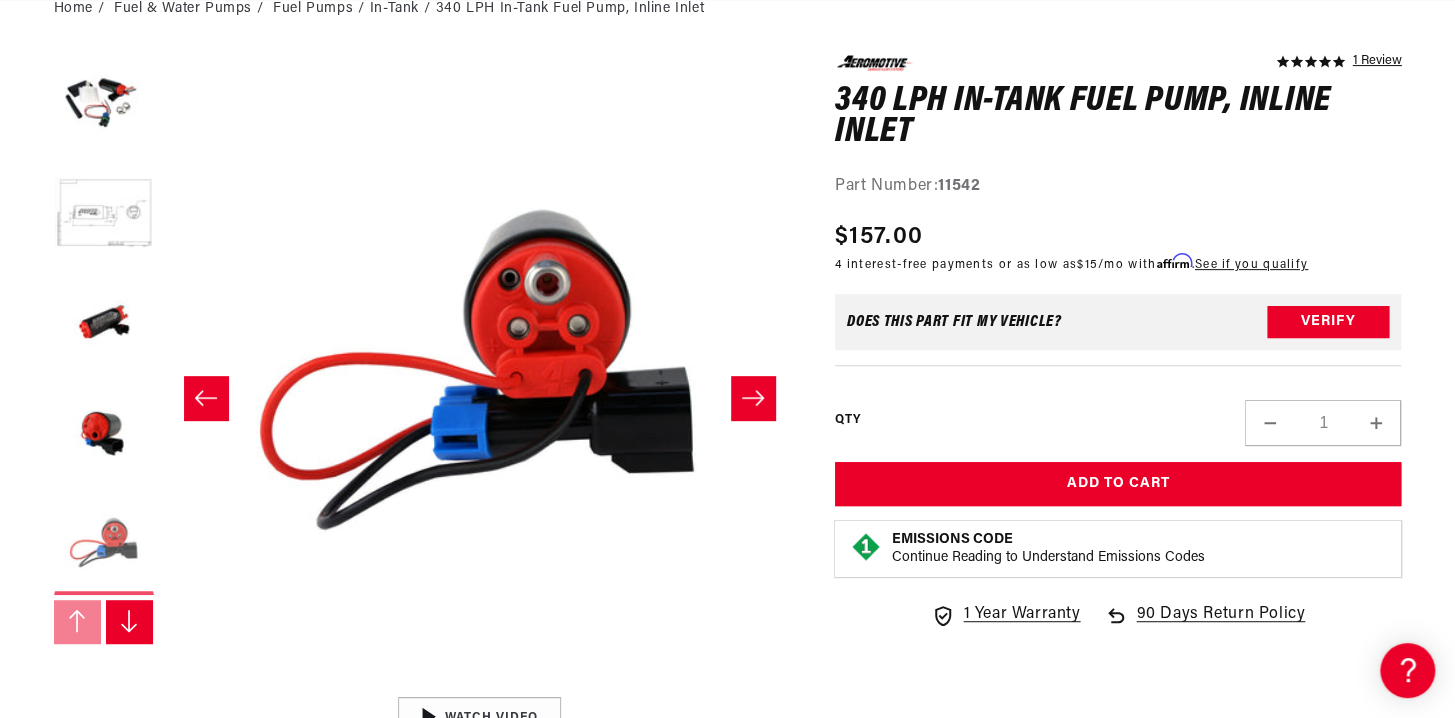 click at bounding box center [104, 545] 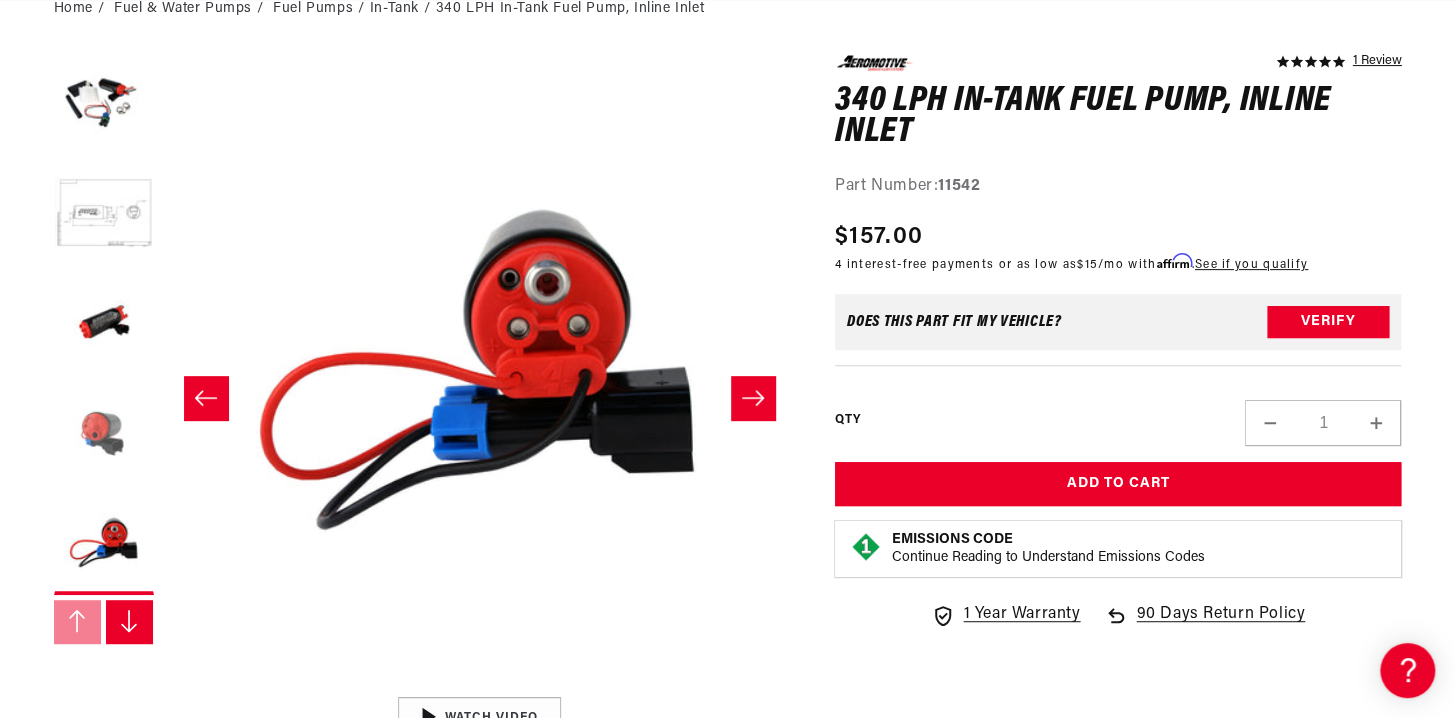 click at bounding box center (104, 435) 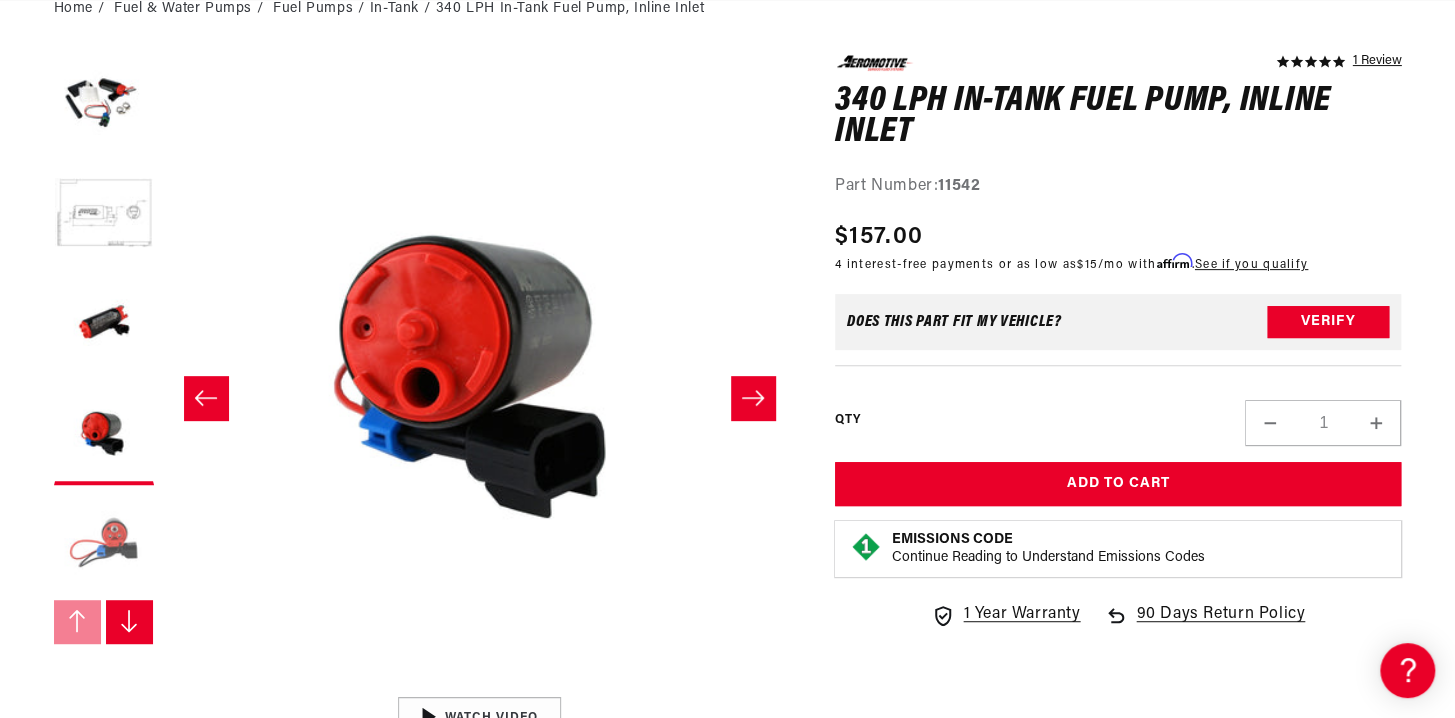 click at bounding box center (104, 545) 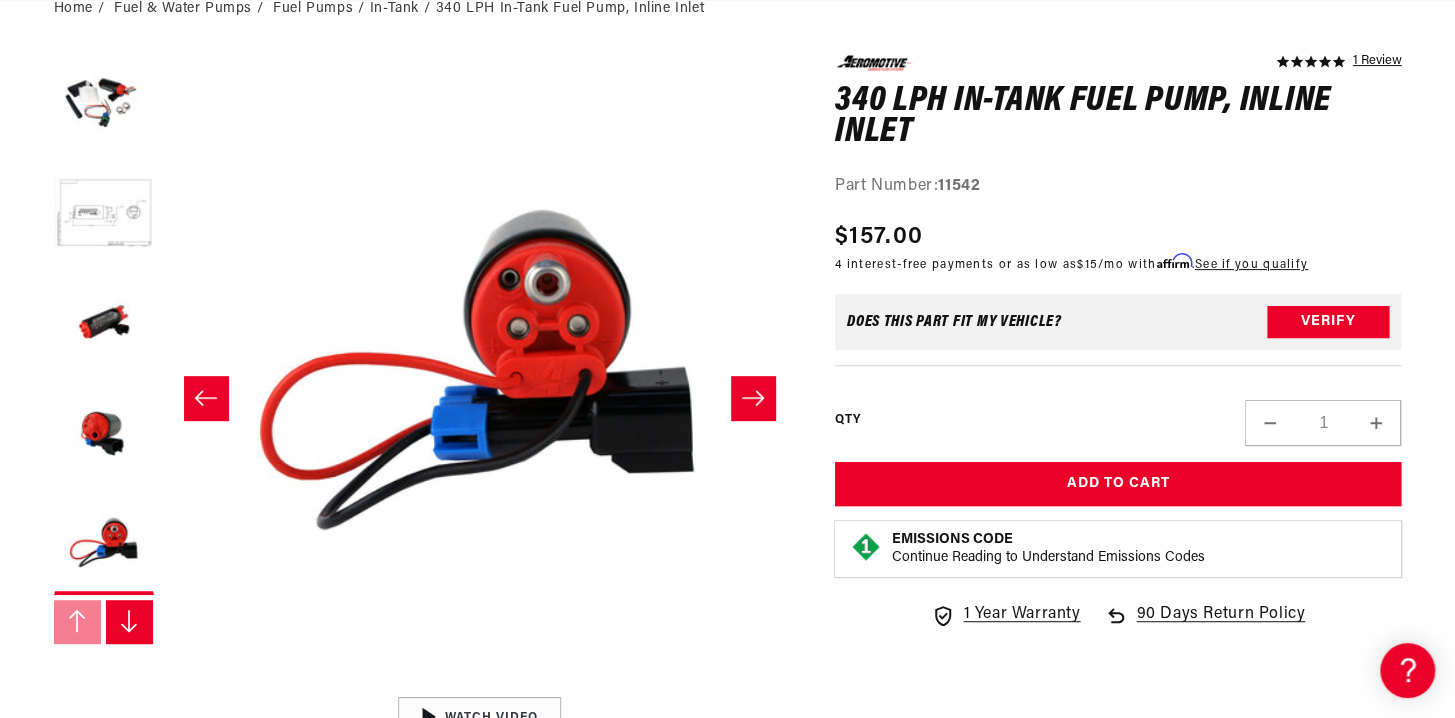 click 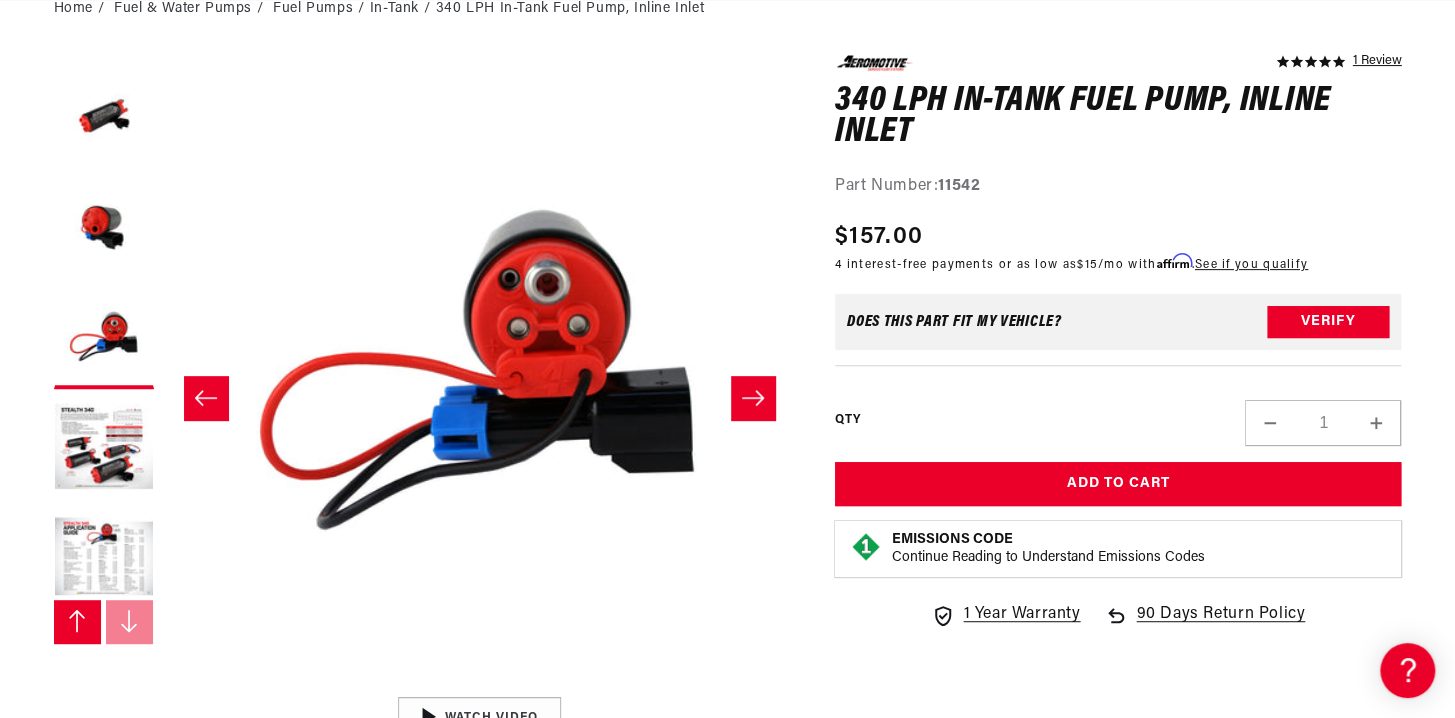 scroll, scrollTop: 220, scrollLeft: 0, axis: vertical 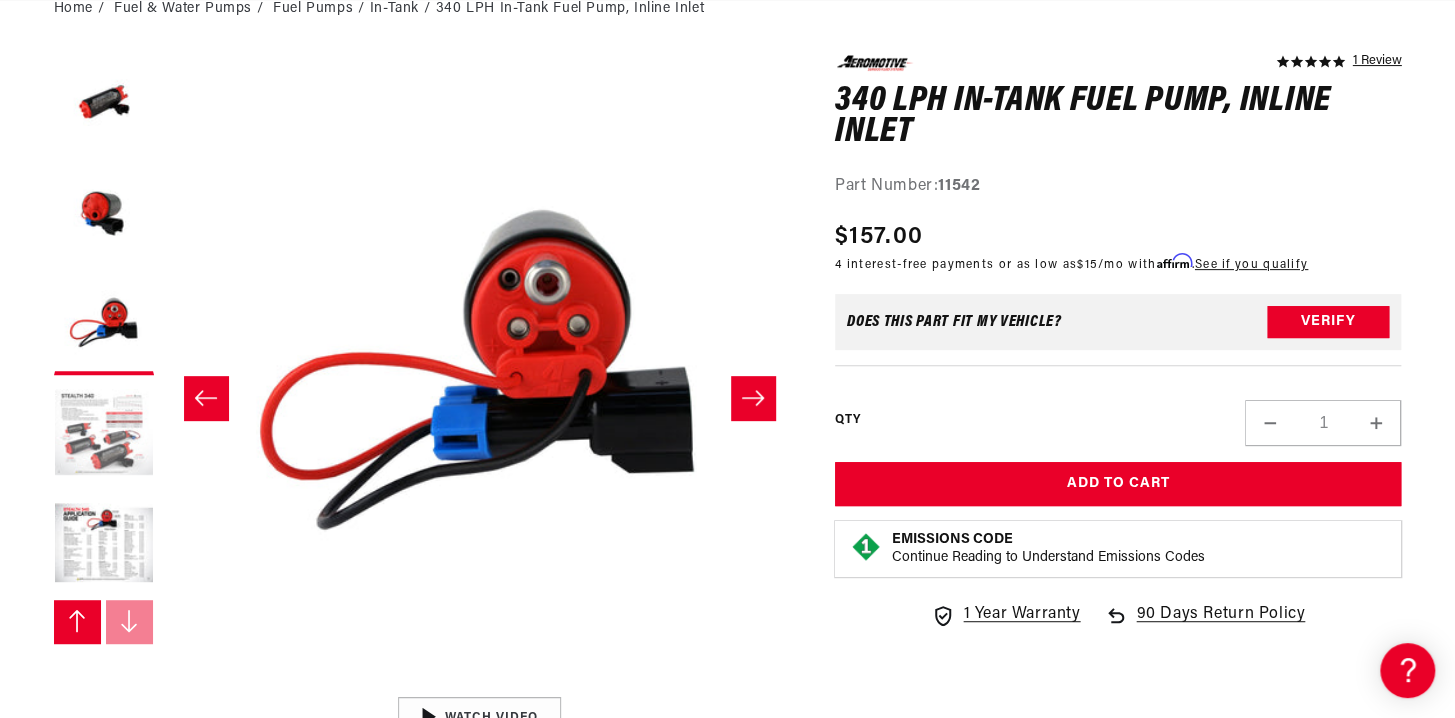 click at bounding box center (104, 435) 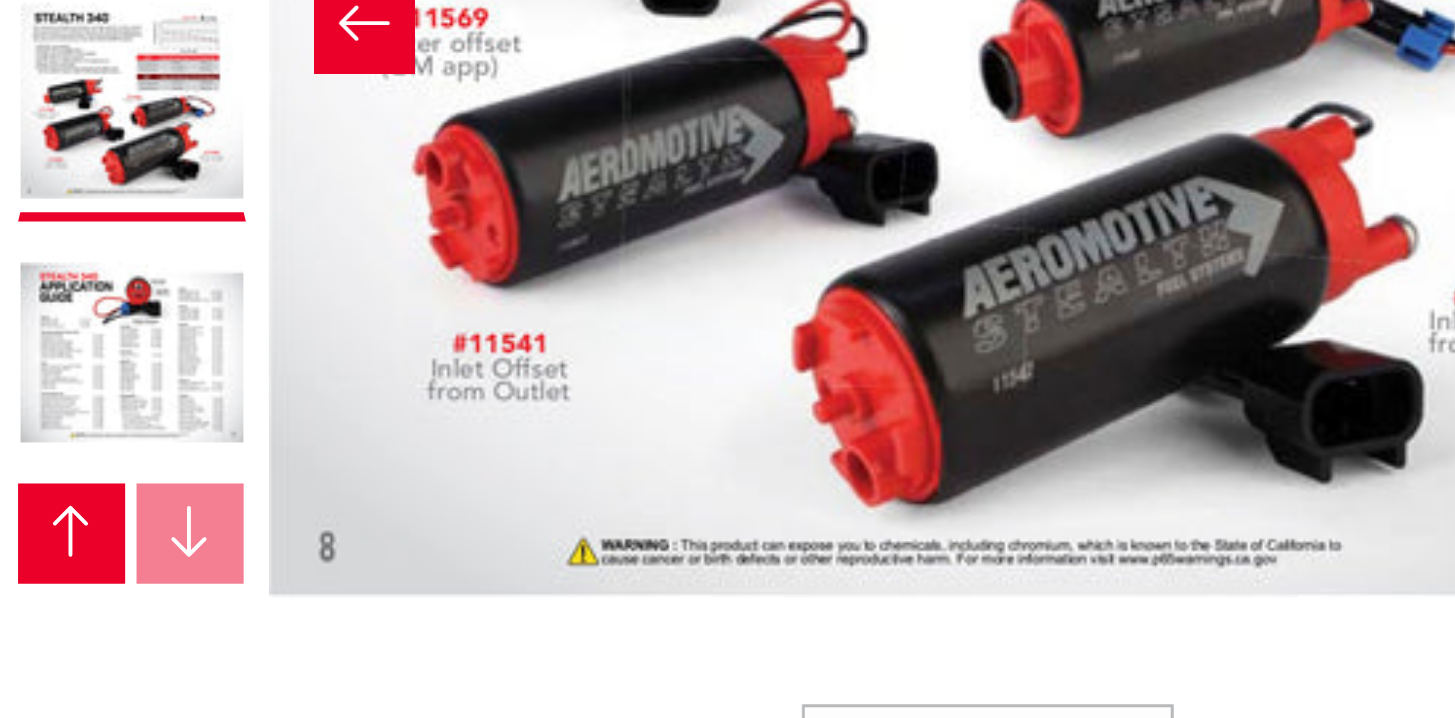 click on "Open media 6 in modal" at bounding box center [164, 627] 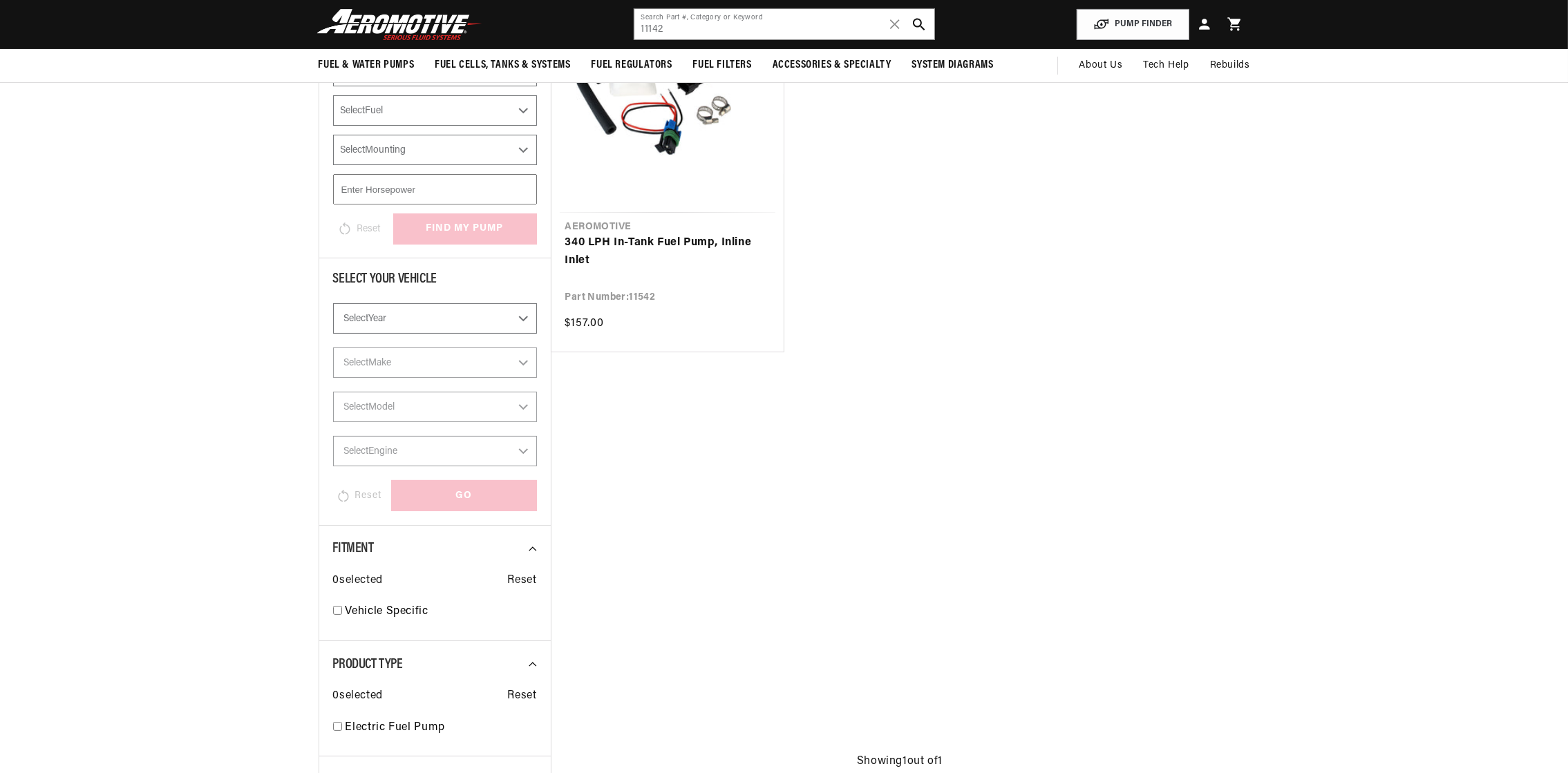 scroll, scrollTop: 90, scrollLeft: 0, axis: vertical 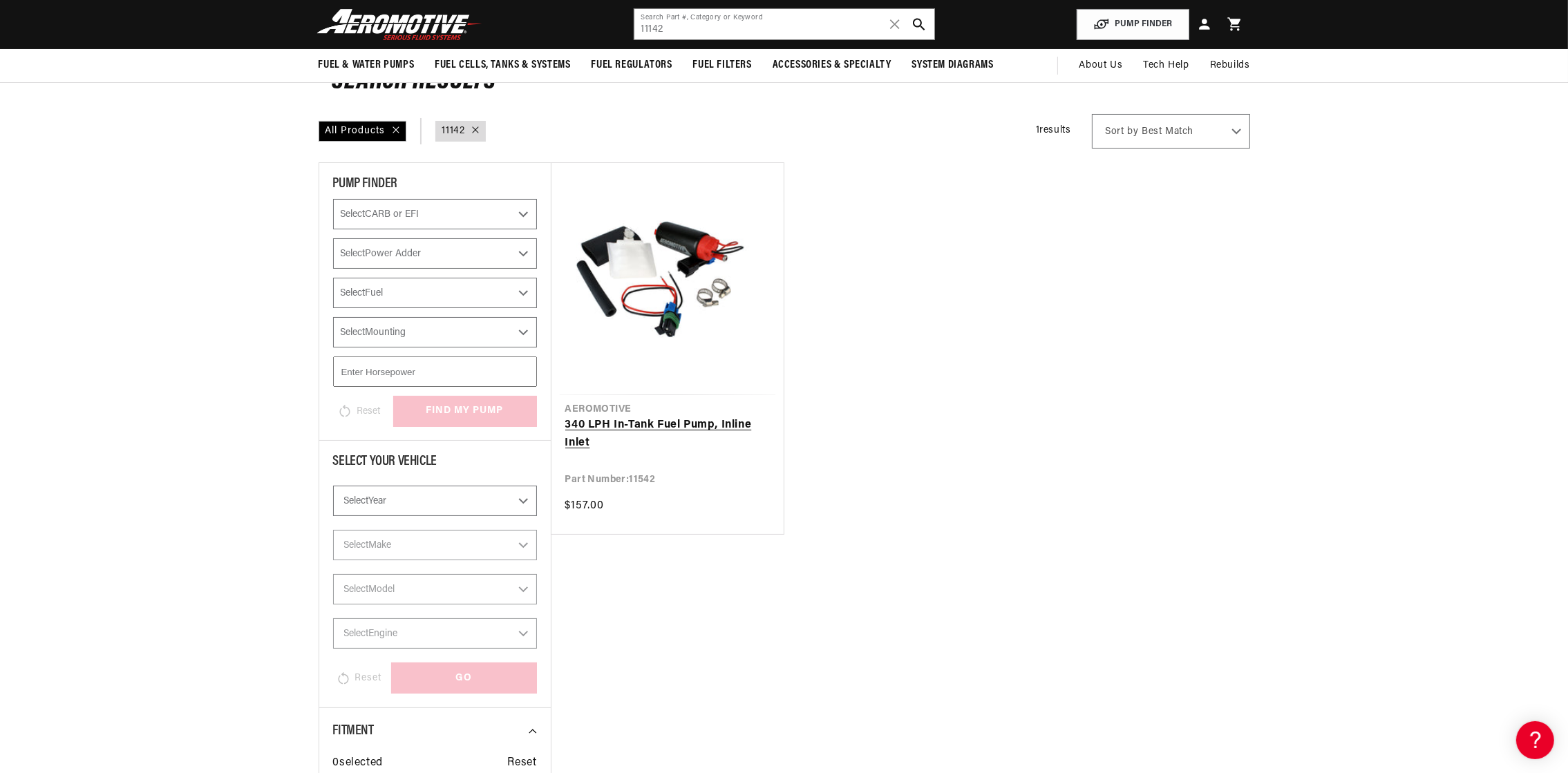 click on "340 LPH In-Tank Fuel Pump, Inline Inlet" at bounding box center (668, 434) 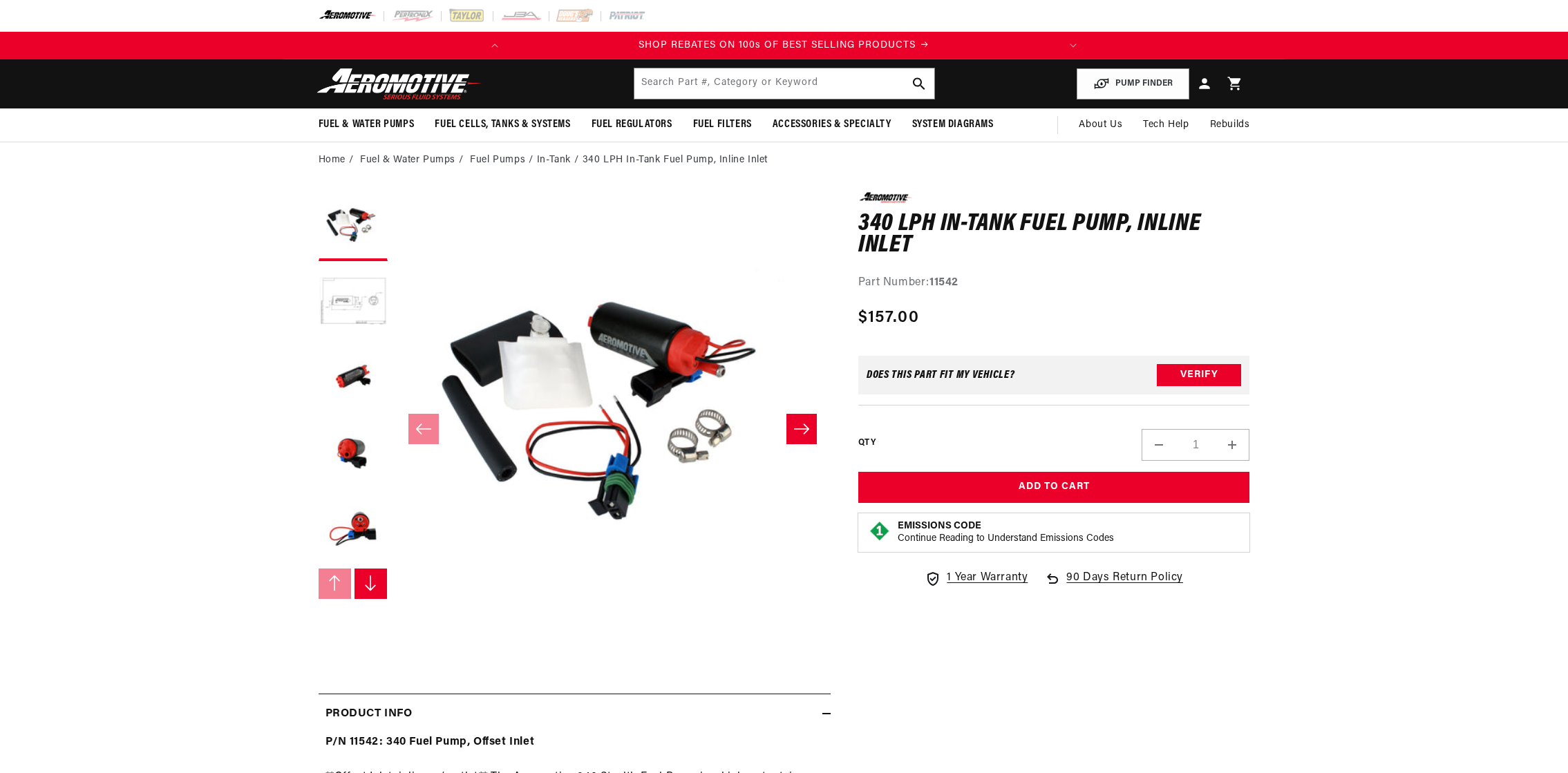 scroll, scrollTop: 0, scrollLeft: 0, axis: both 